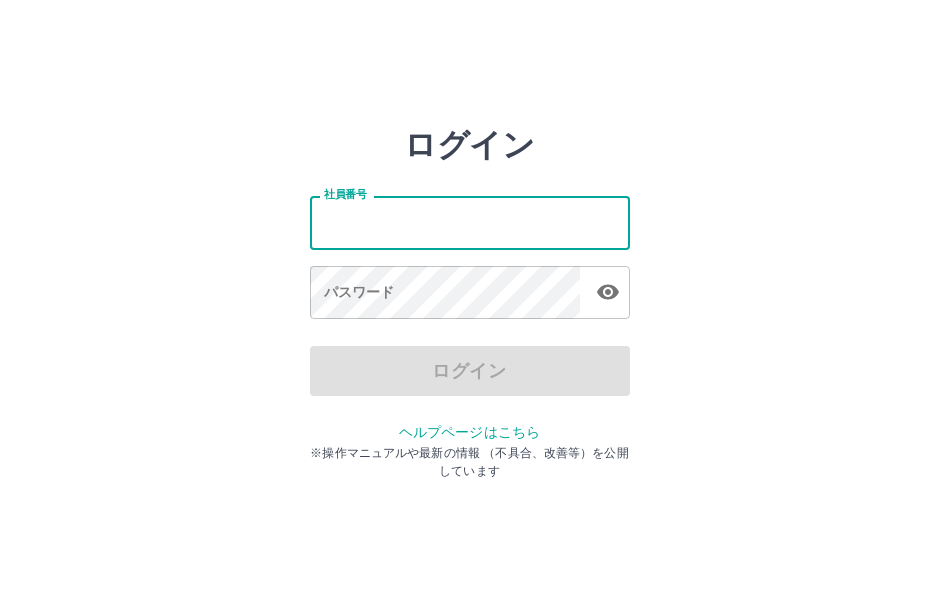scroll, scrollTop: 0, scrollLeft: 0, axis: both 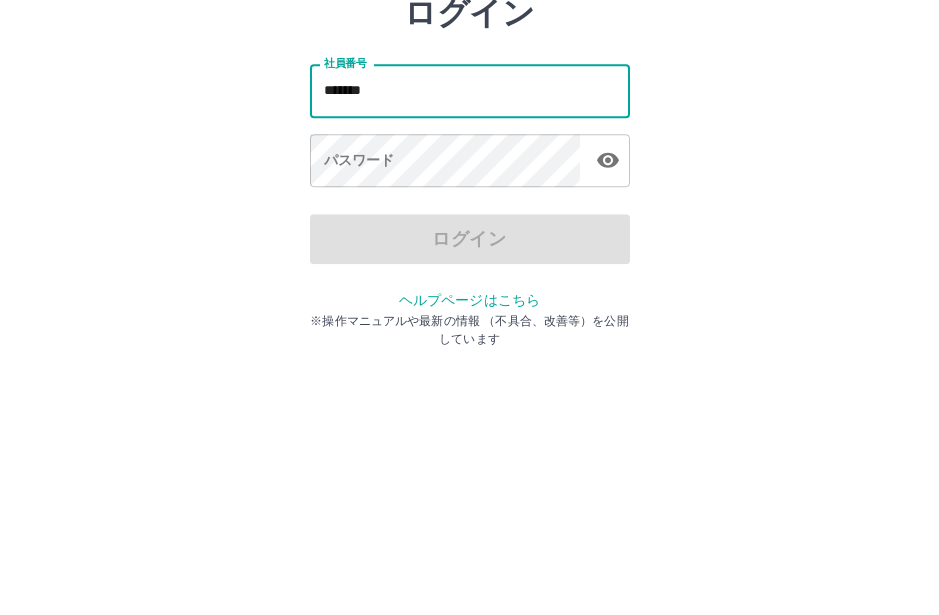 type on "*******" 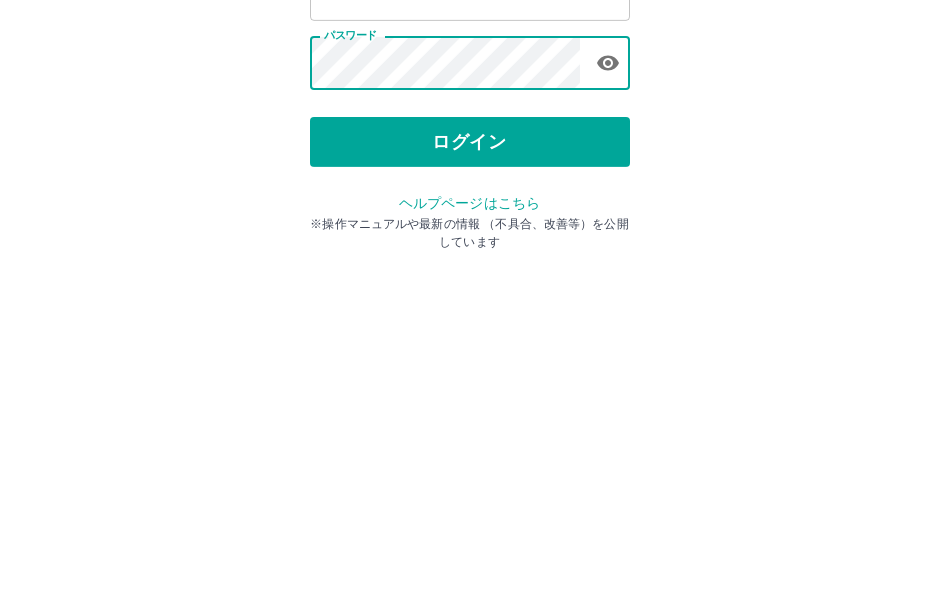 click on "ログイン" at bounding box center (470, 371) 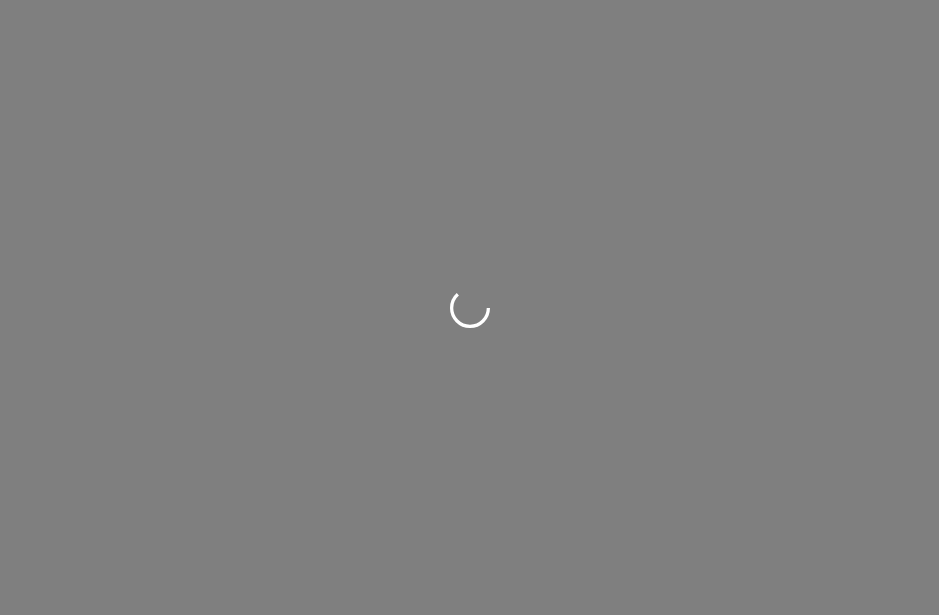 scroll, scrollTop: 0, scrollLeft: 0, axis: both 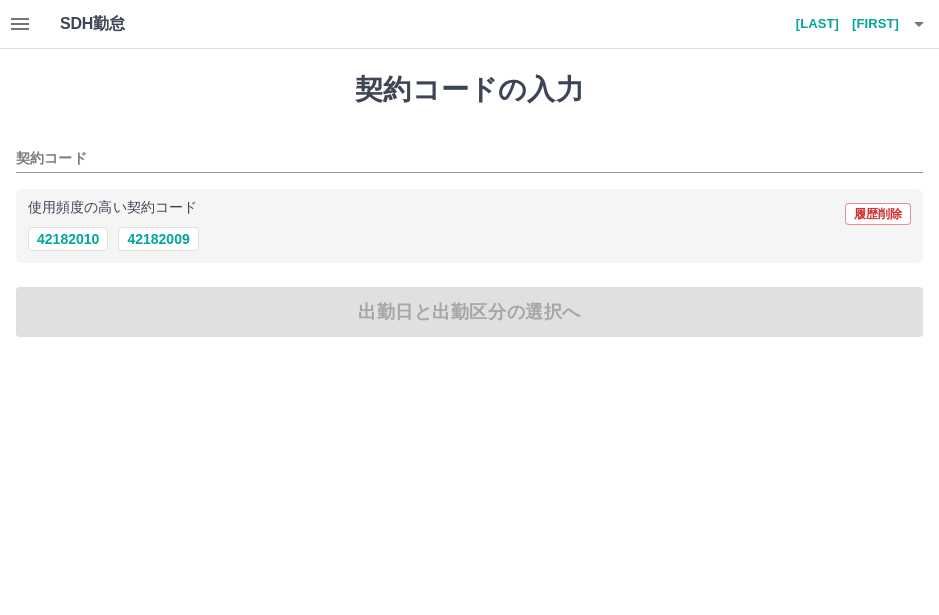 click on "42182009" at bounding box center [158, 239] 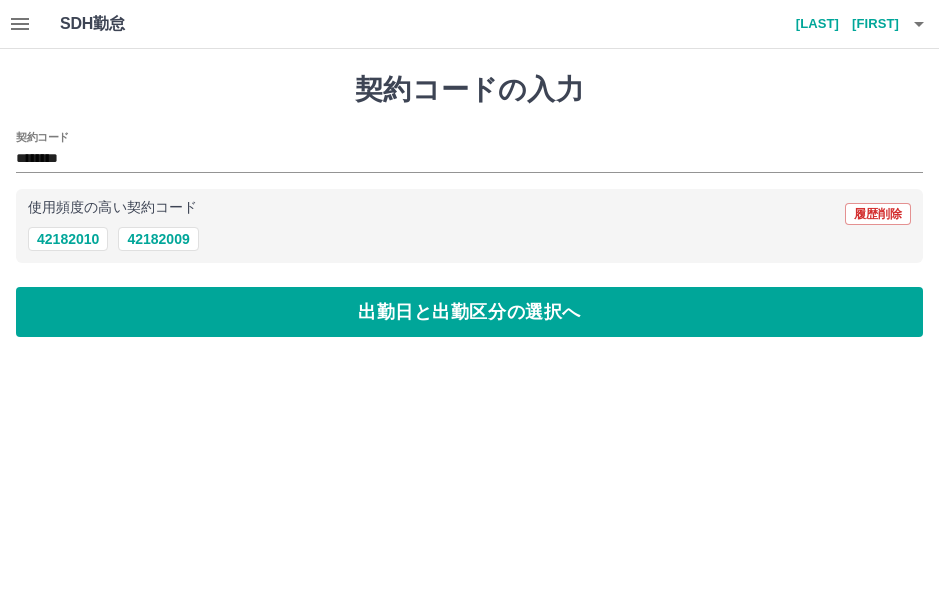 click on "出勤日と出勤区分の選択へ" at bounding box center [469, 312] 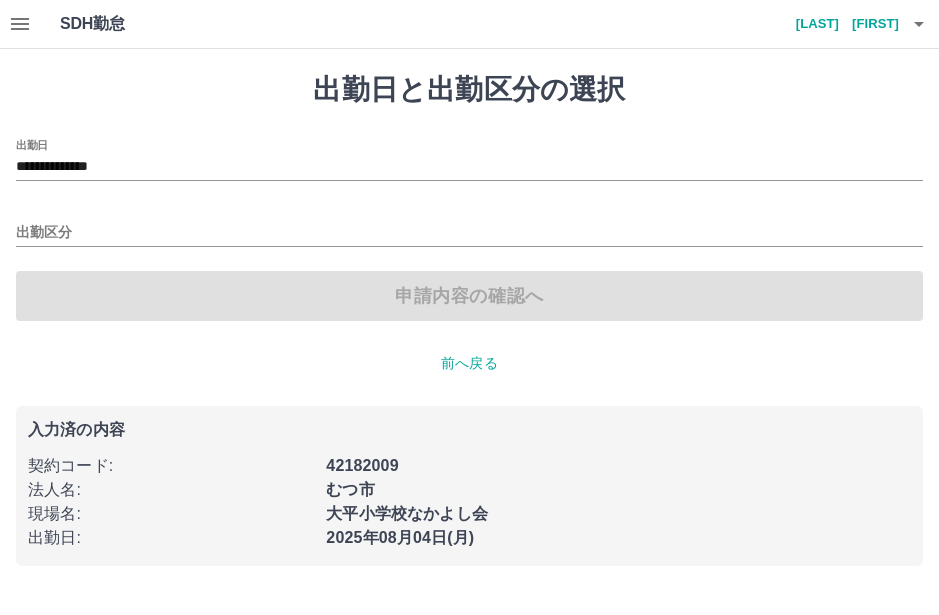click on "**********" at bounding box center (469, 167) 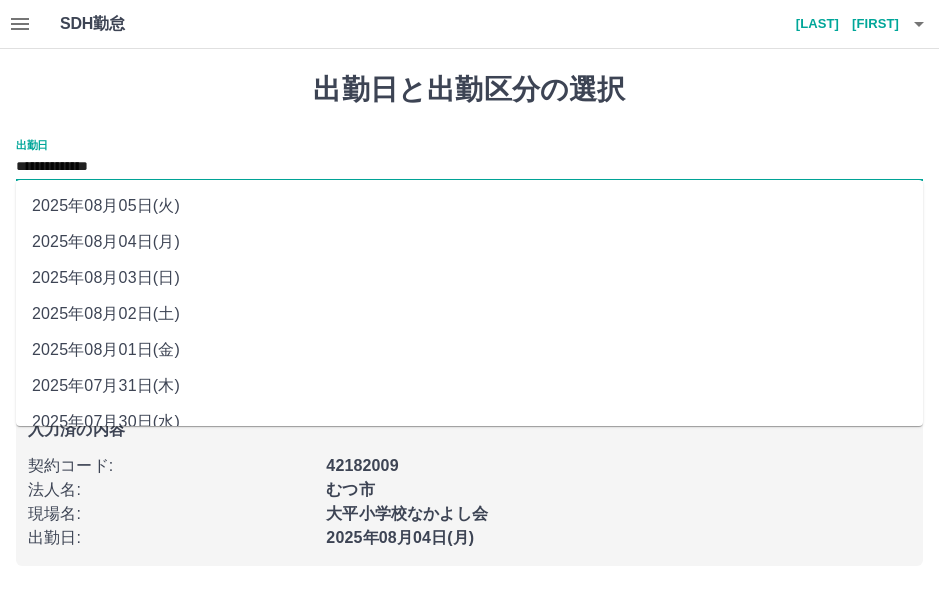 click on "2025年08月03日(日)" at bounding box center (469, 278) 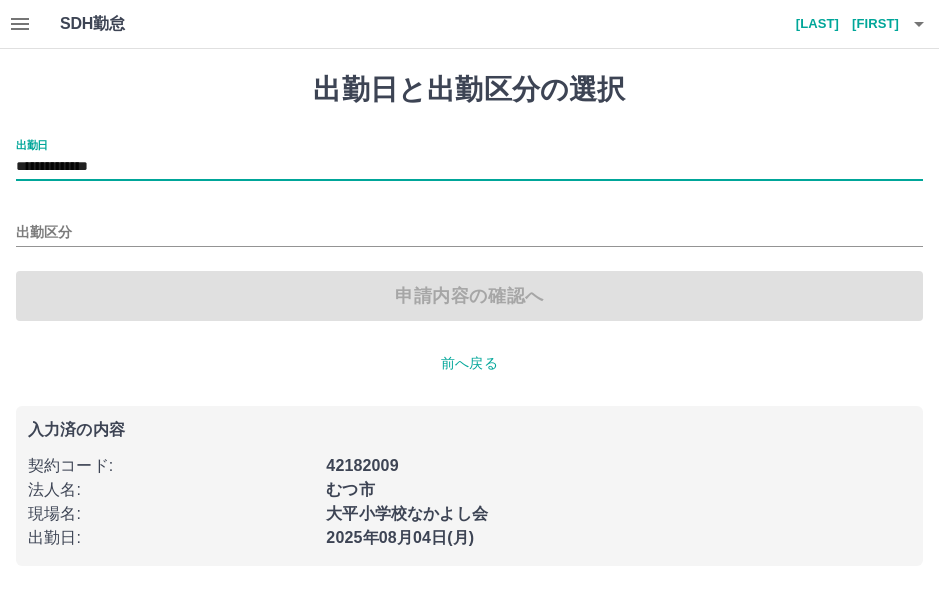 click on "出勤区分" at bounding box center (469, 233) 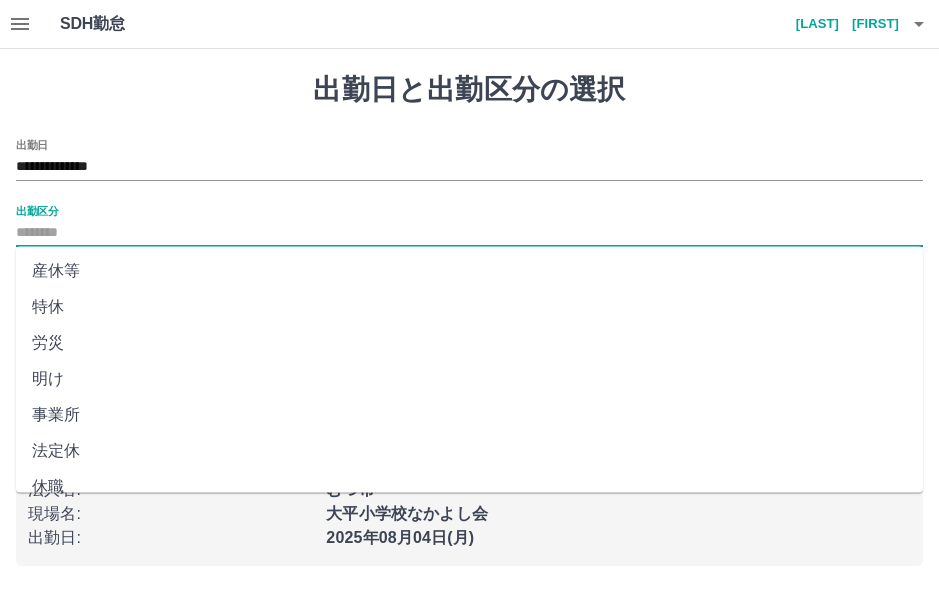 scroll, scrollTop: 396, scrollLeft: 0, axis: vertical 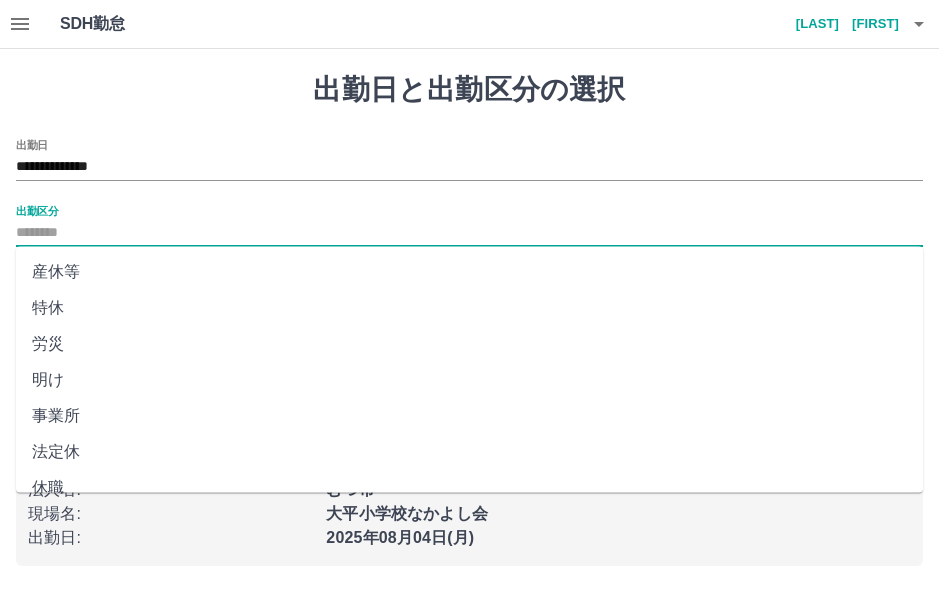 click on "法定休" at bounding box center [469, 453] 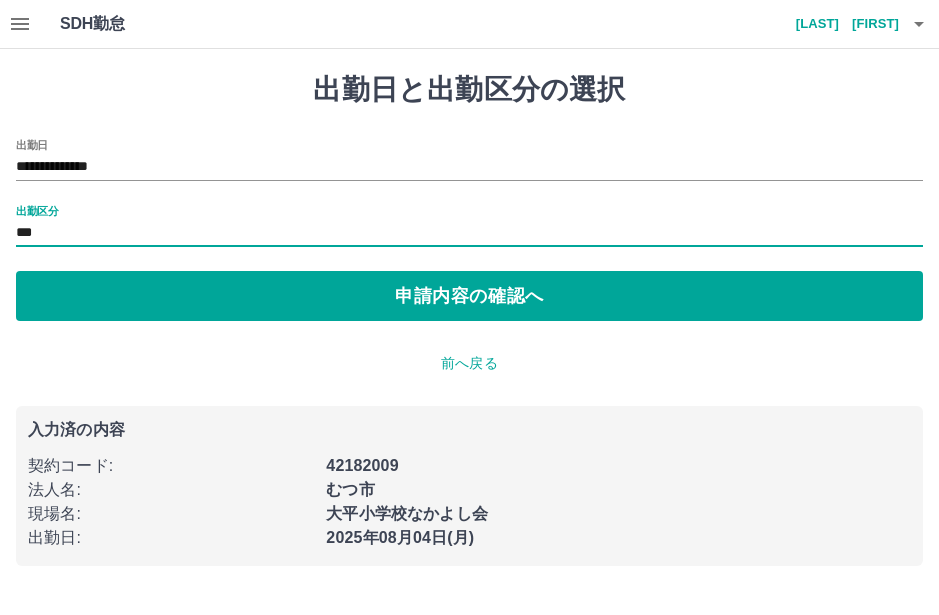 click on "申請内容の確認へ" at bounding box center [469, 296] 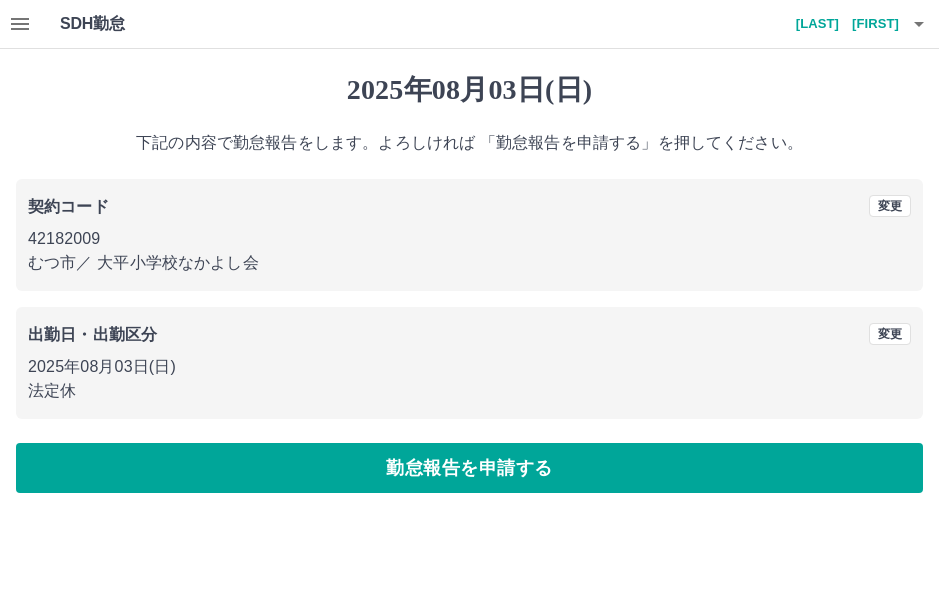 click on "勤怠報告を申請する" at bounding box center [469, 468] 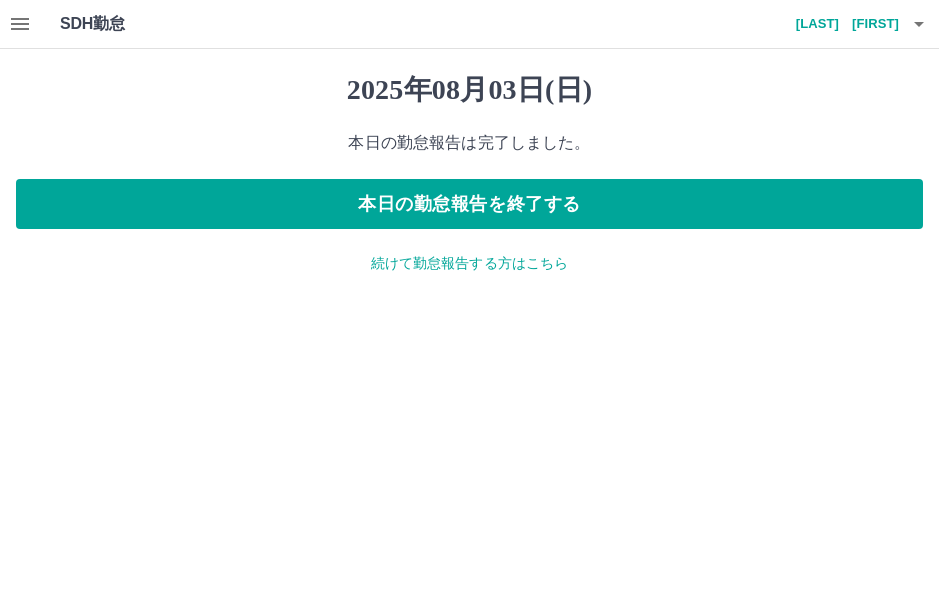 click on "続けて勤怠報告する方はこちら" at bounding box center [469, 263] 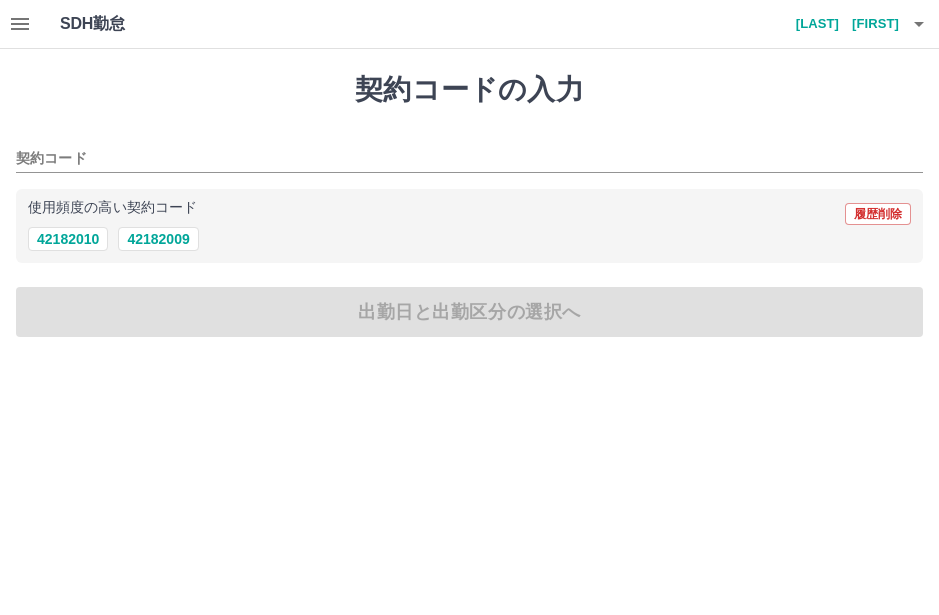 click on "42182009" at bounding box center [158, 239] 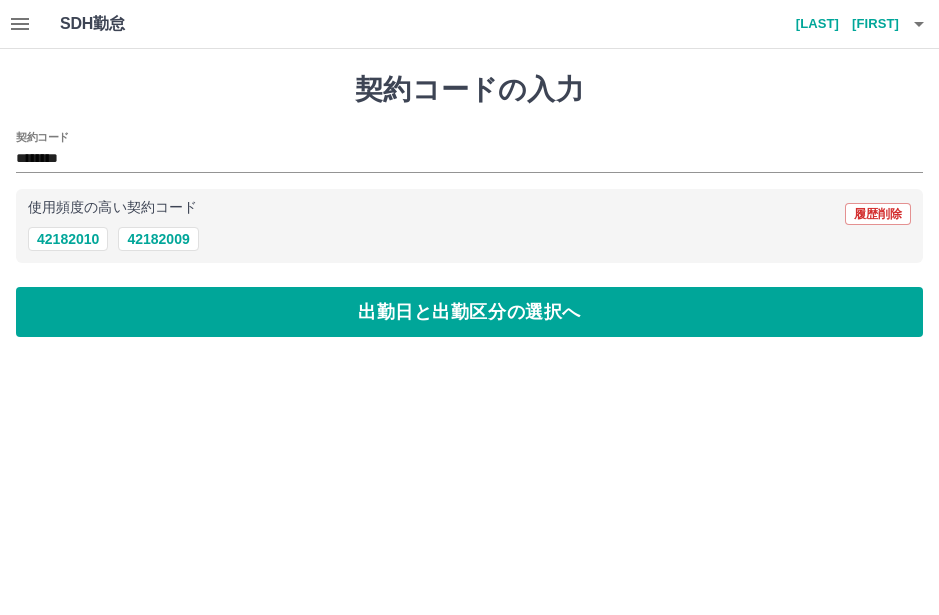 click on "********" at bounding box center (454, 159) 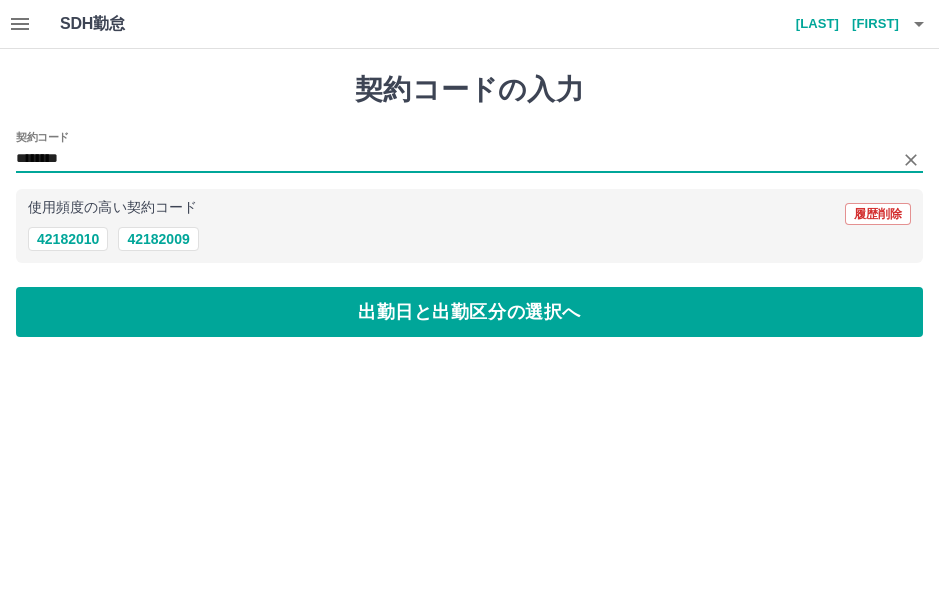 click on "契約コード" at bounding box center (42, 137) 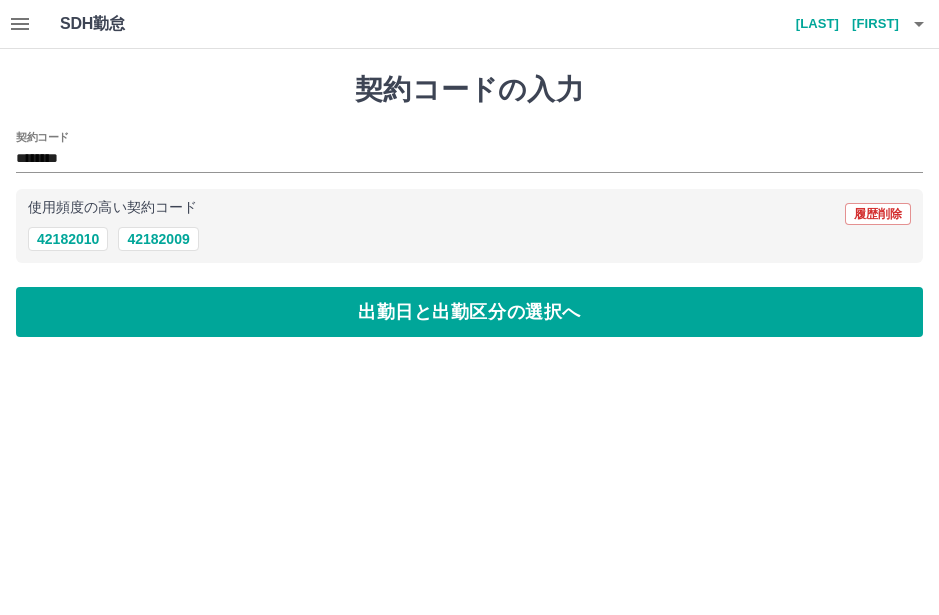 click on "出勤日と出勤区分の選択へ" at bounding box center (469, 312) 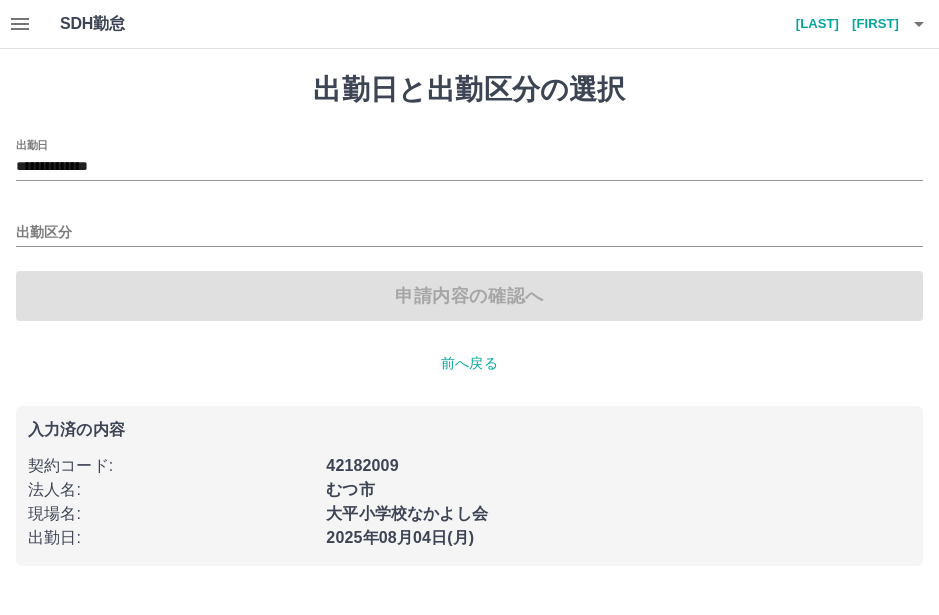 click on "**********" at bounding box center (469, 167) 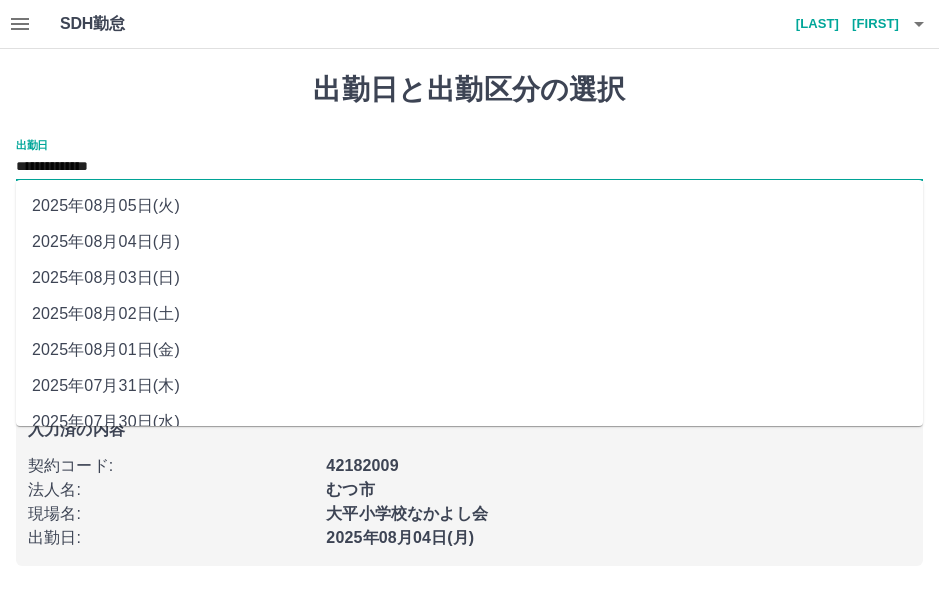 click on "2025年08月02日(土)" at bounding box center [469, 314] 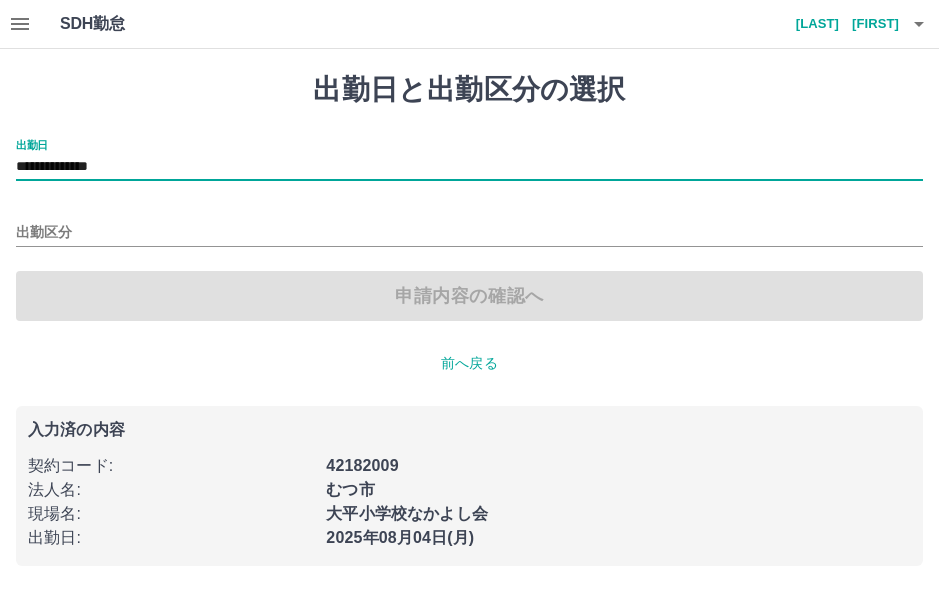 click on "出勤日と出勤区分の選択" at bounding box center (469, 90) 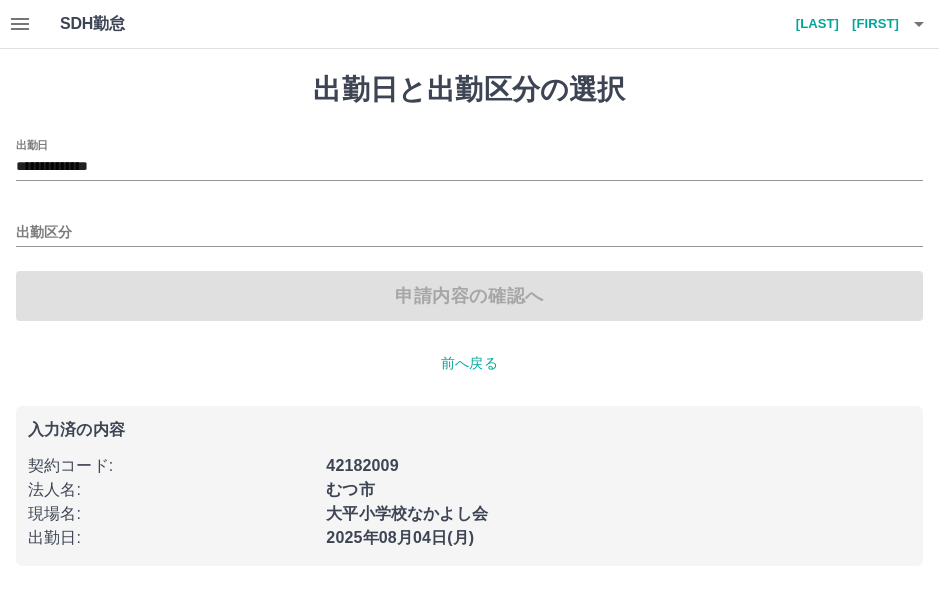 click on "**********" at bounding box center [469, 167] 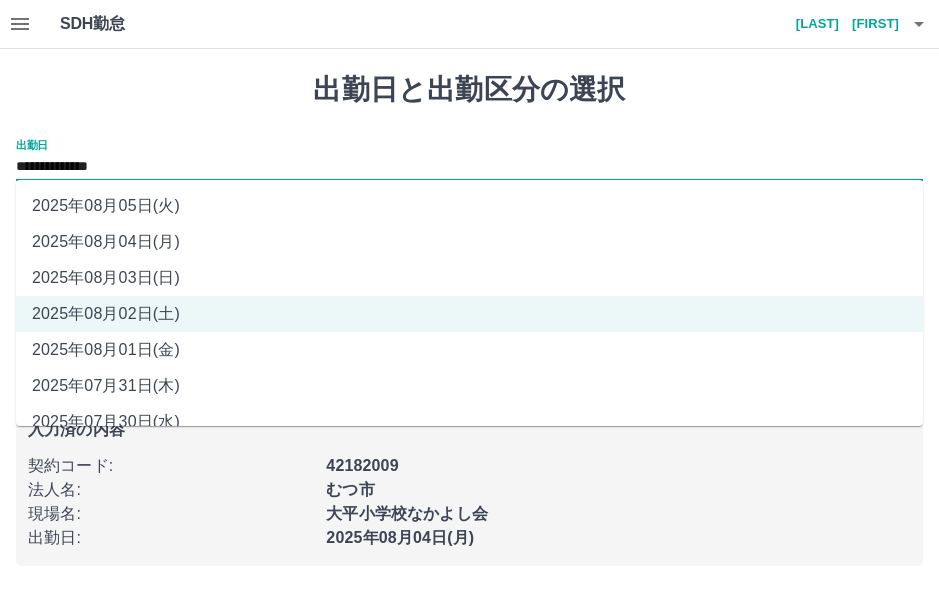 click on "2025年08月04日(月)" at bounding box center (469, 242) 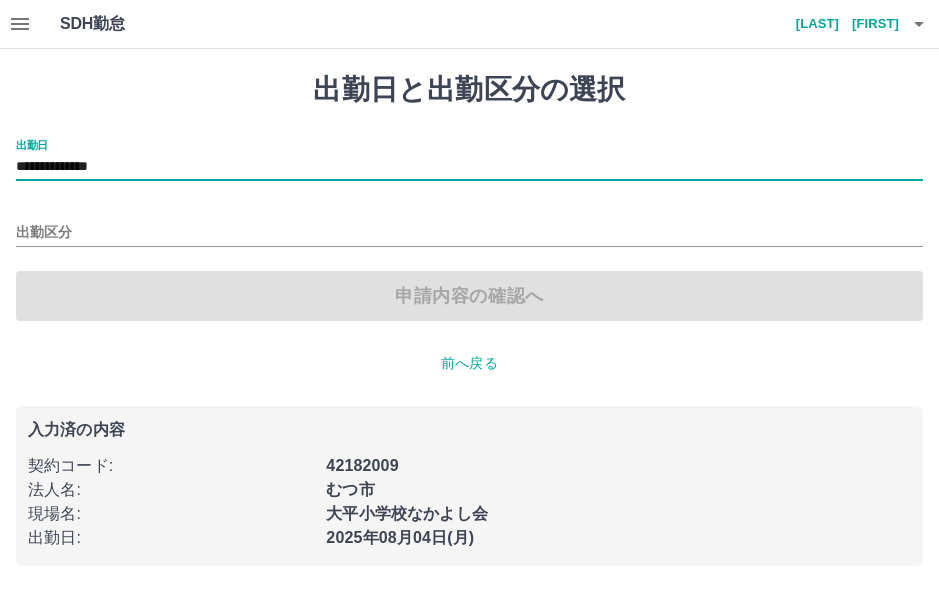 click on "出勤区分" at bounding box center [469, 233] 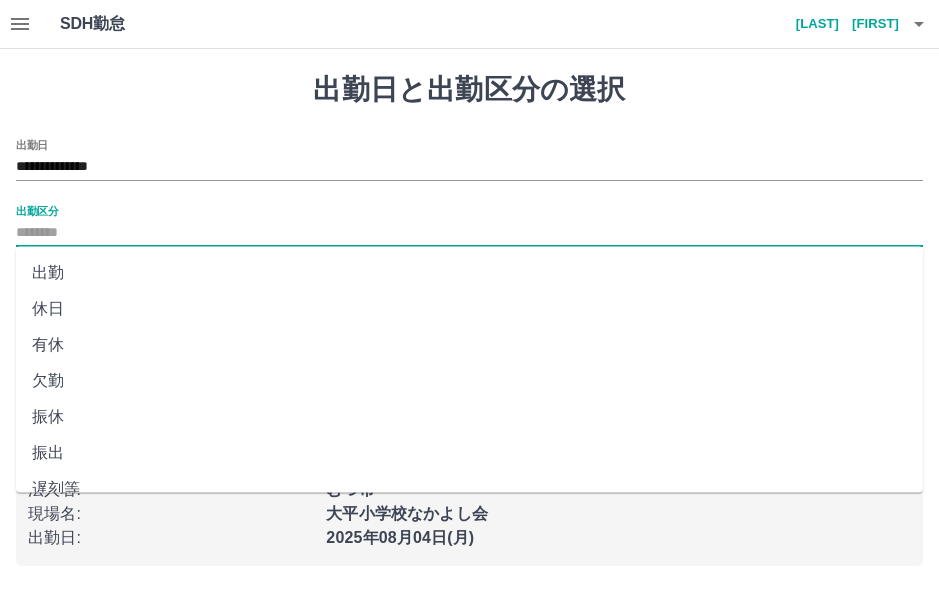 click on "出勤" at bounding box center (469, 273) 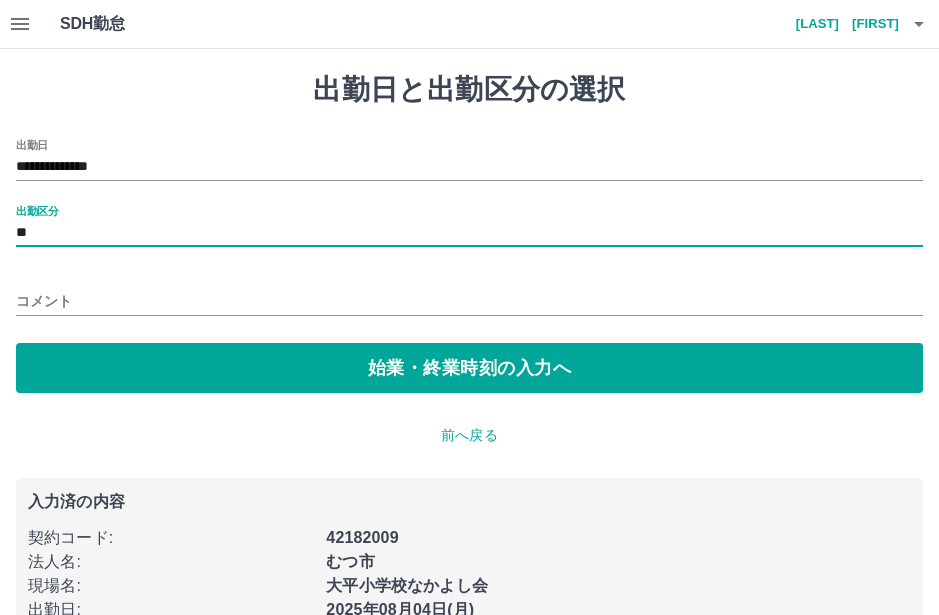 click on "始業・終業時刻の入力へ" at bounding box center (469, 368) 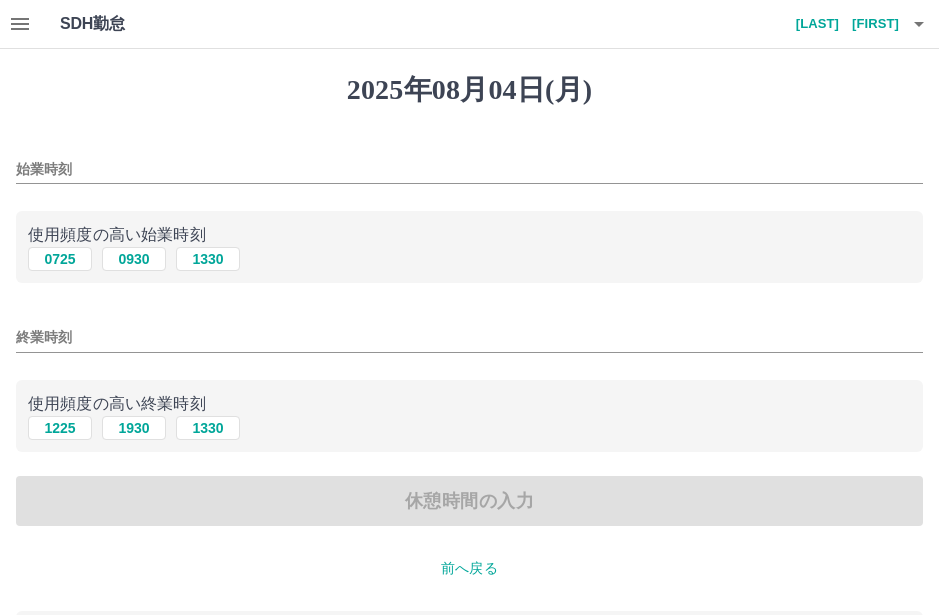 click on "0930" at bounding box center (134, 259) 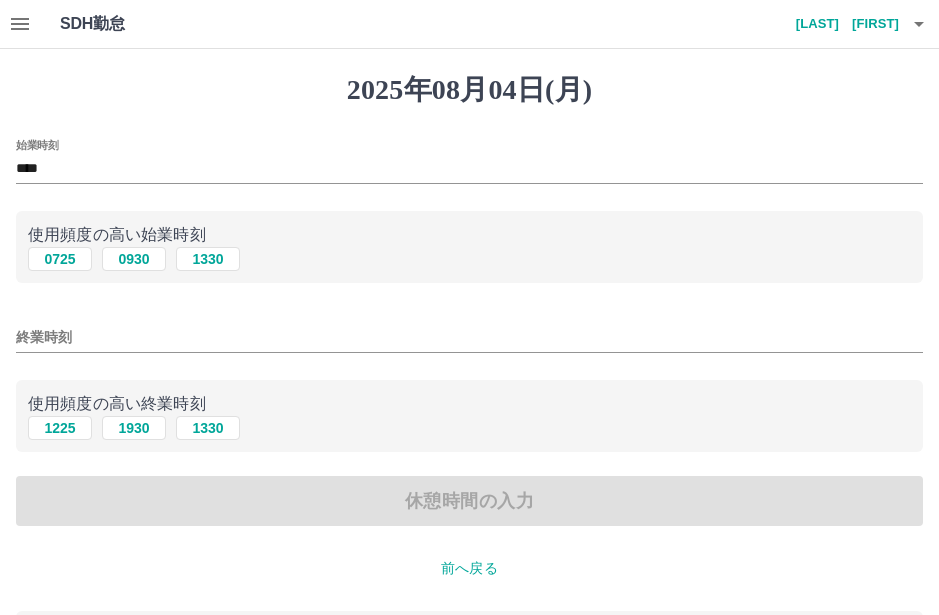 click on "1330" at bounding box center [208, 428] 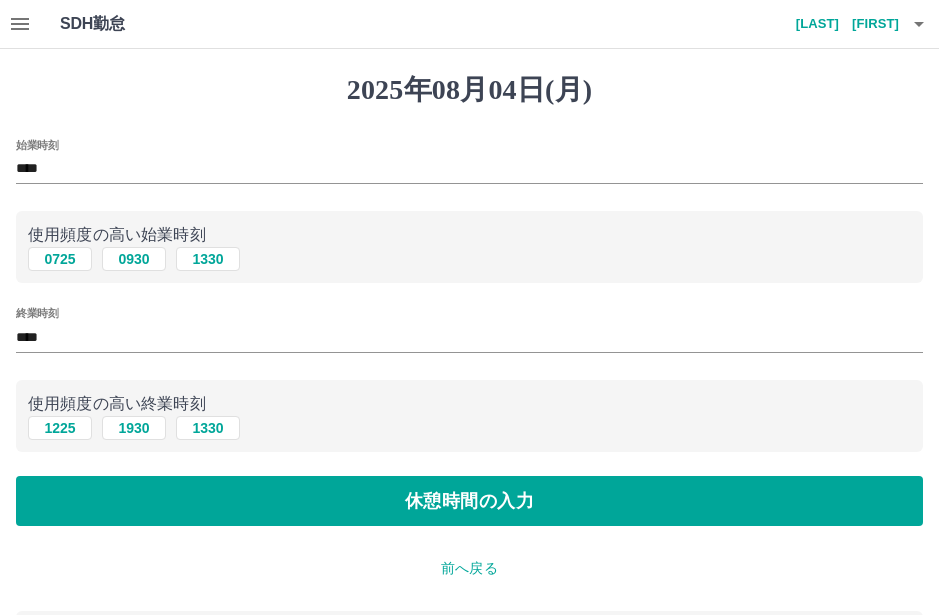 click on "休憩時間の入力" at bounding box center (469, 501) 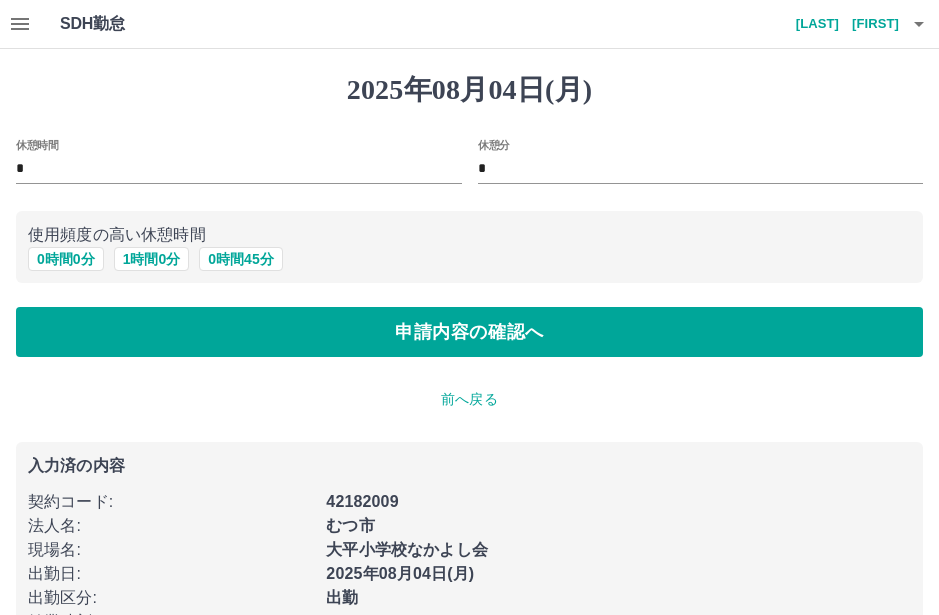 click on "申請内容の確認へ" at bounding box center (469, 332) 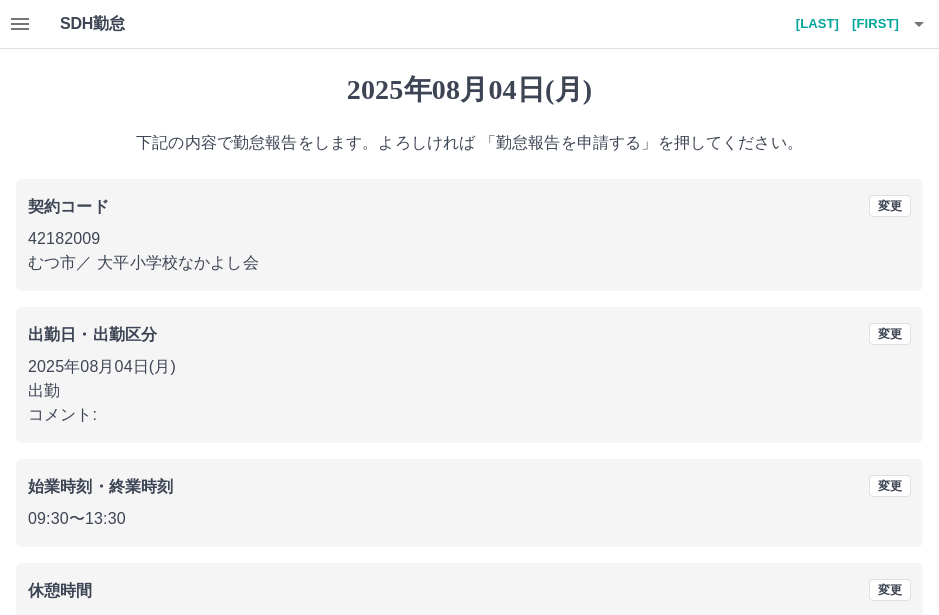 click on "始業時刻・終業時刻" at bounding box center [359, 487] 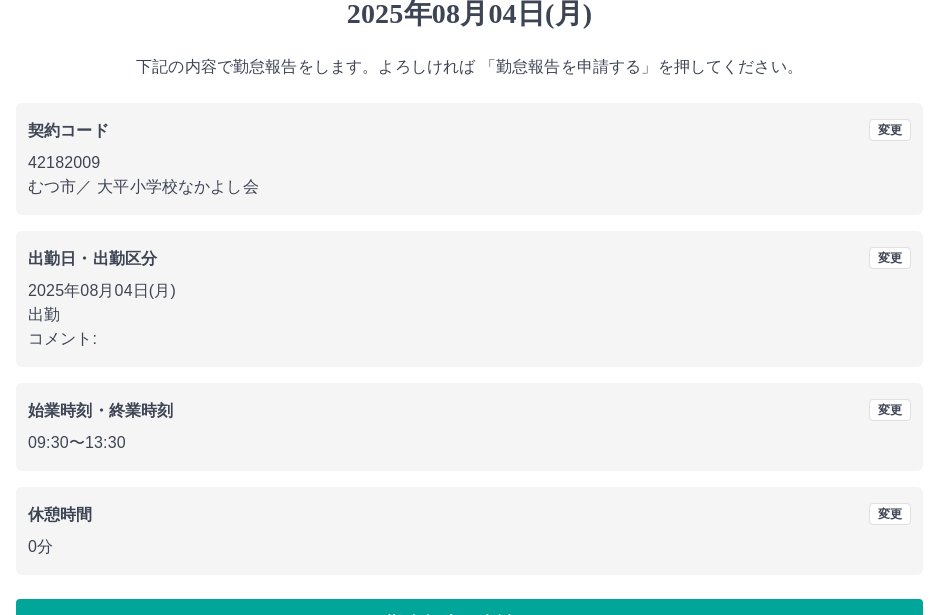 scroll, scrollTop: 77, scrollLeft: 0, axis: vertical 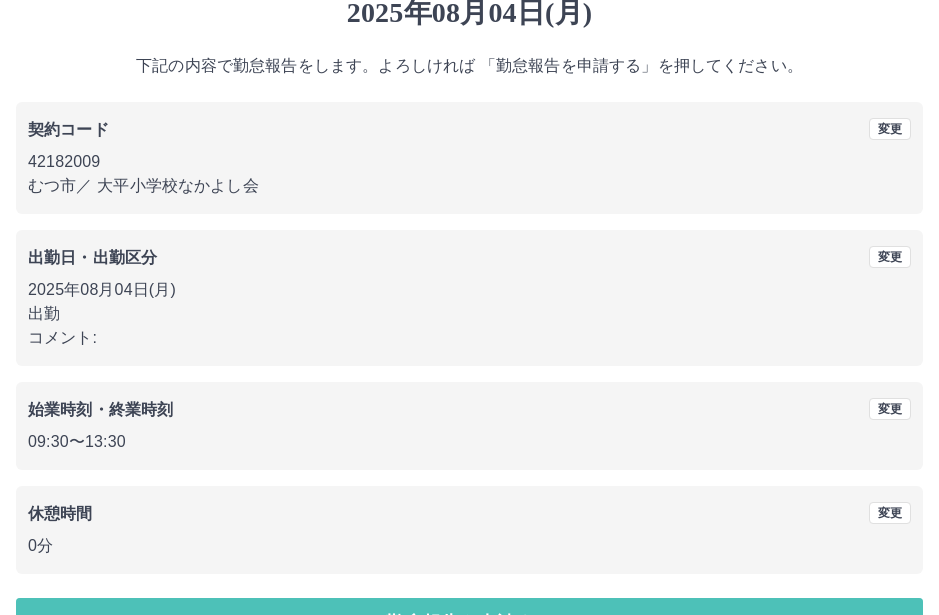 click on "勤怠報告を申請する" at bounding box center (469, 623) 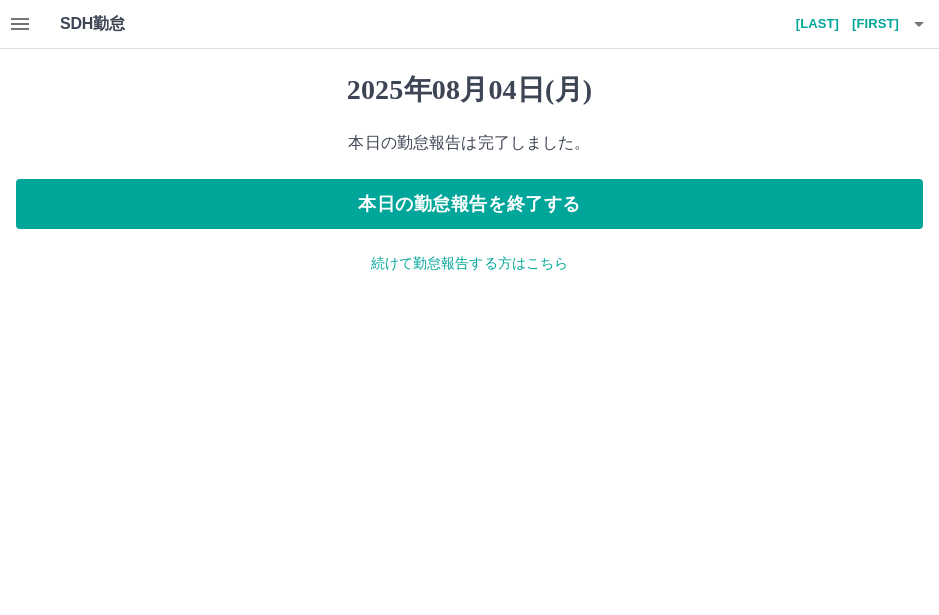 scroll, scrollTop: 0, scrollLeft: 0, axis: both 